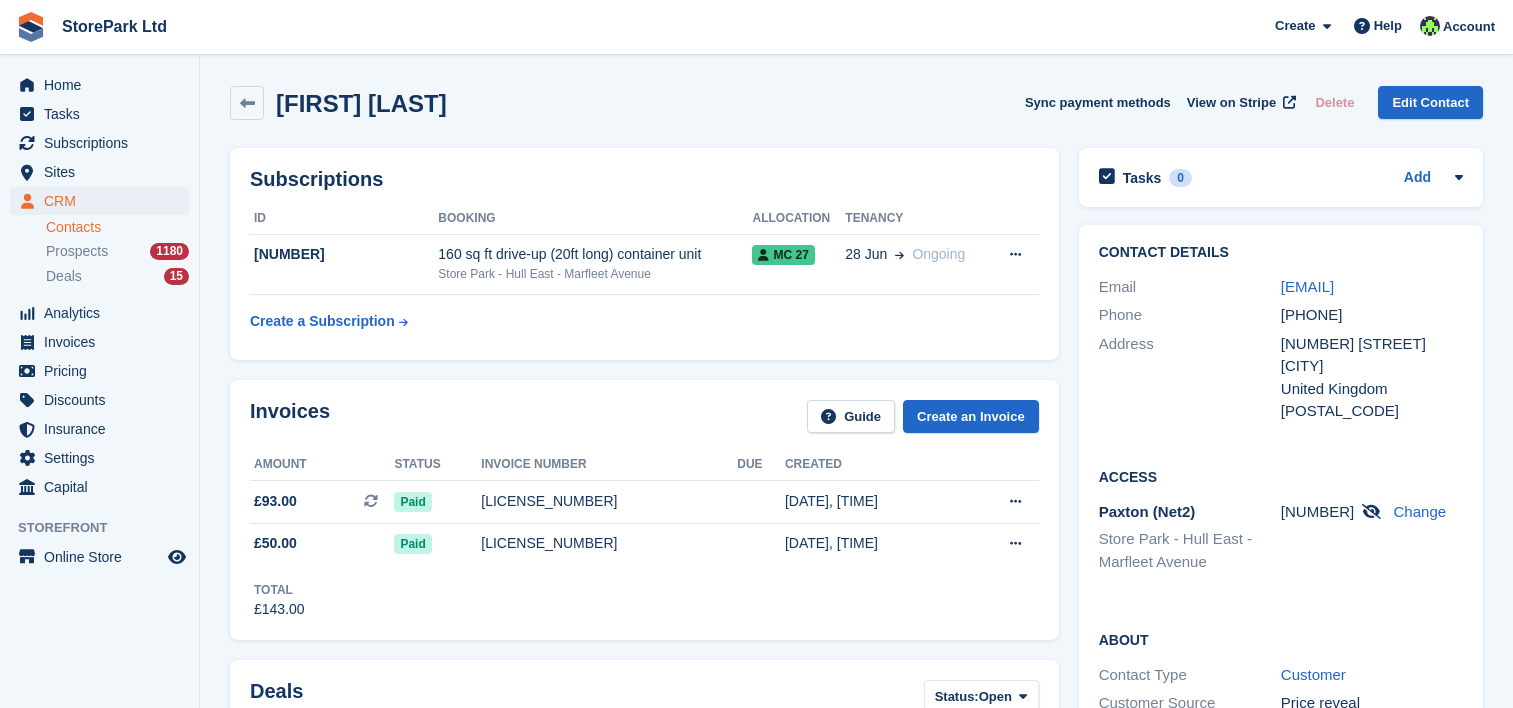 scroll, scrollTop: 0, scrollLeft: 0, axis: both 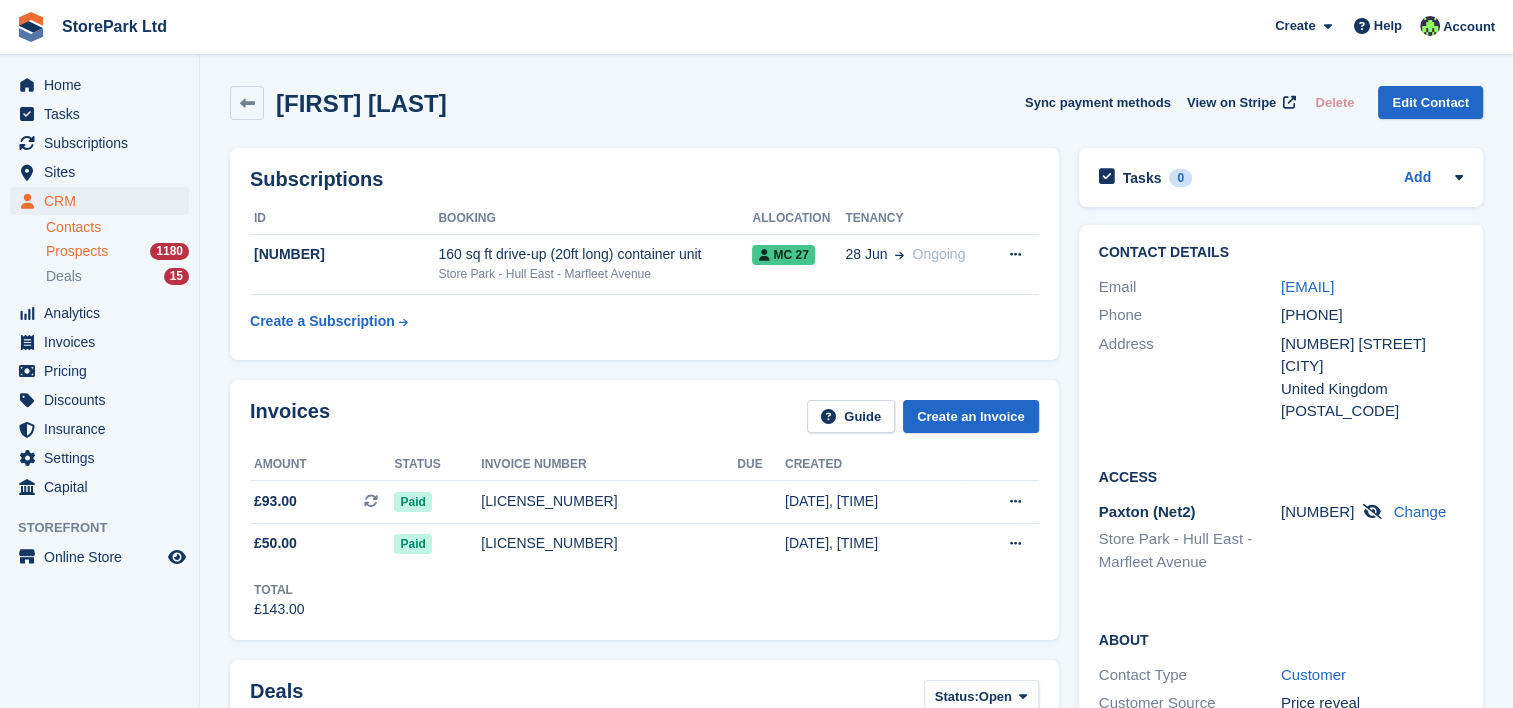 click on "Prospects
1180" at bounding box center (117, 251) 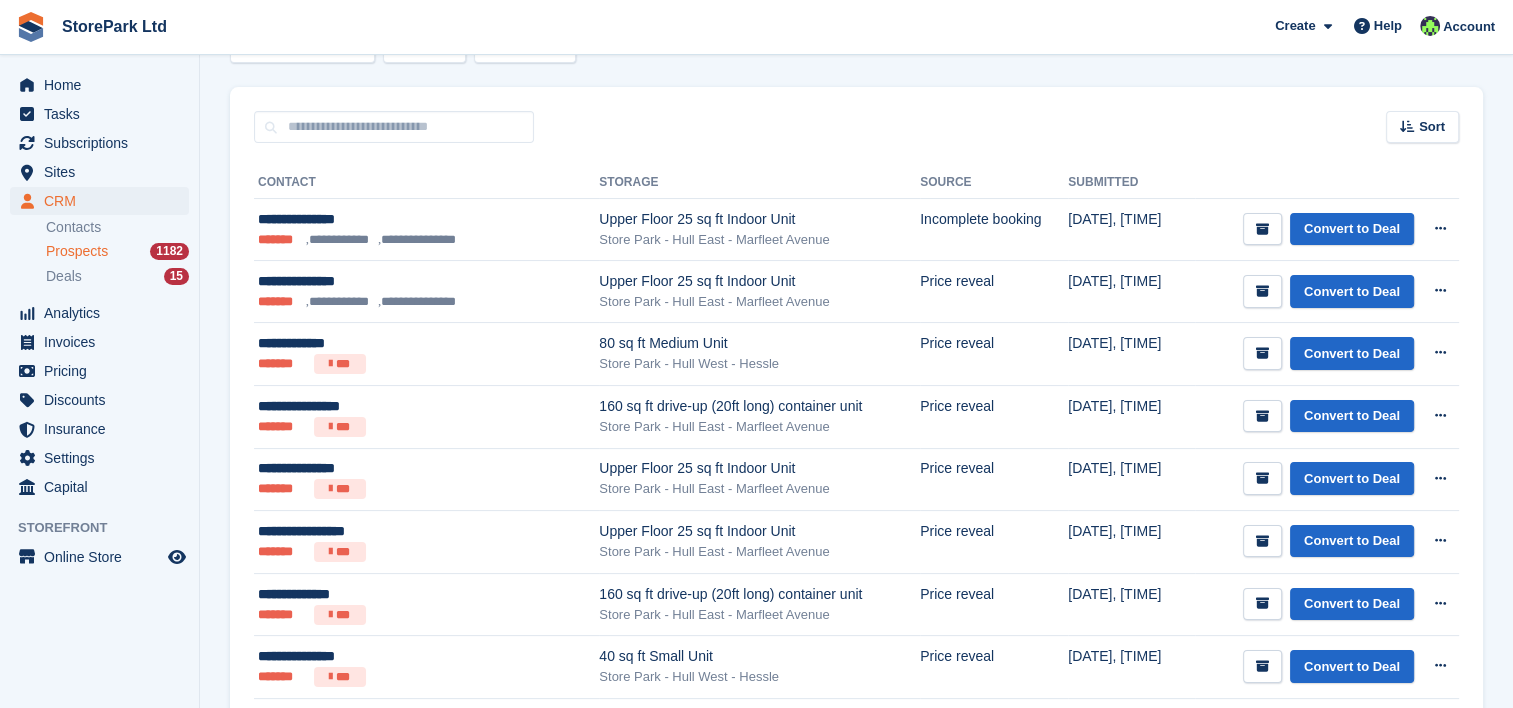 scroll, scrollTop: 263, scrollLeft: 0, axis: vertical 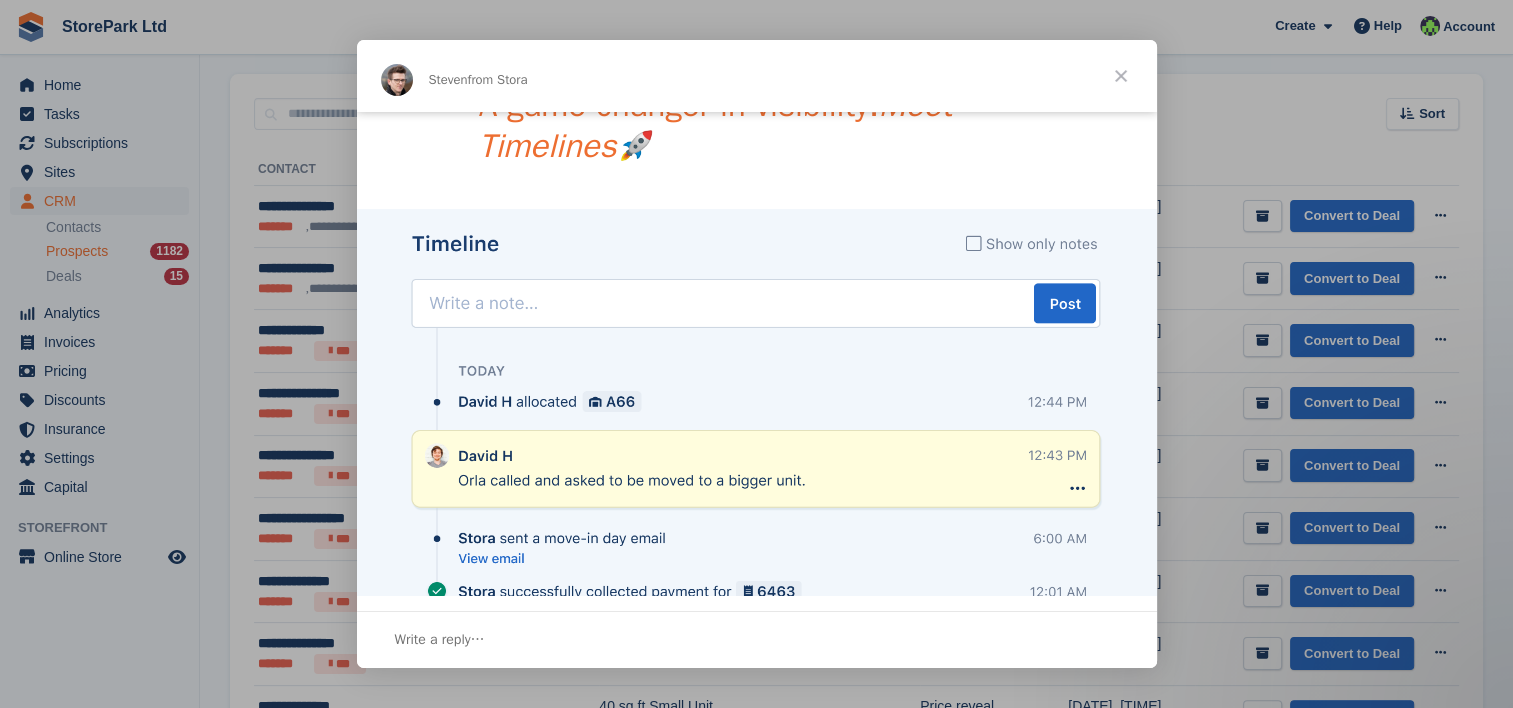 click at bounding box center (1121, 76) 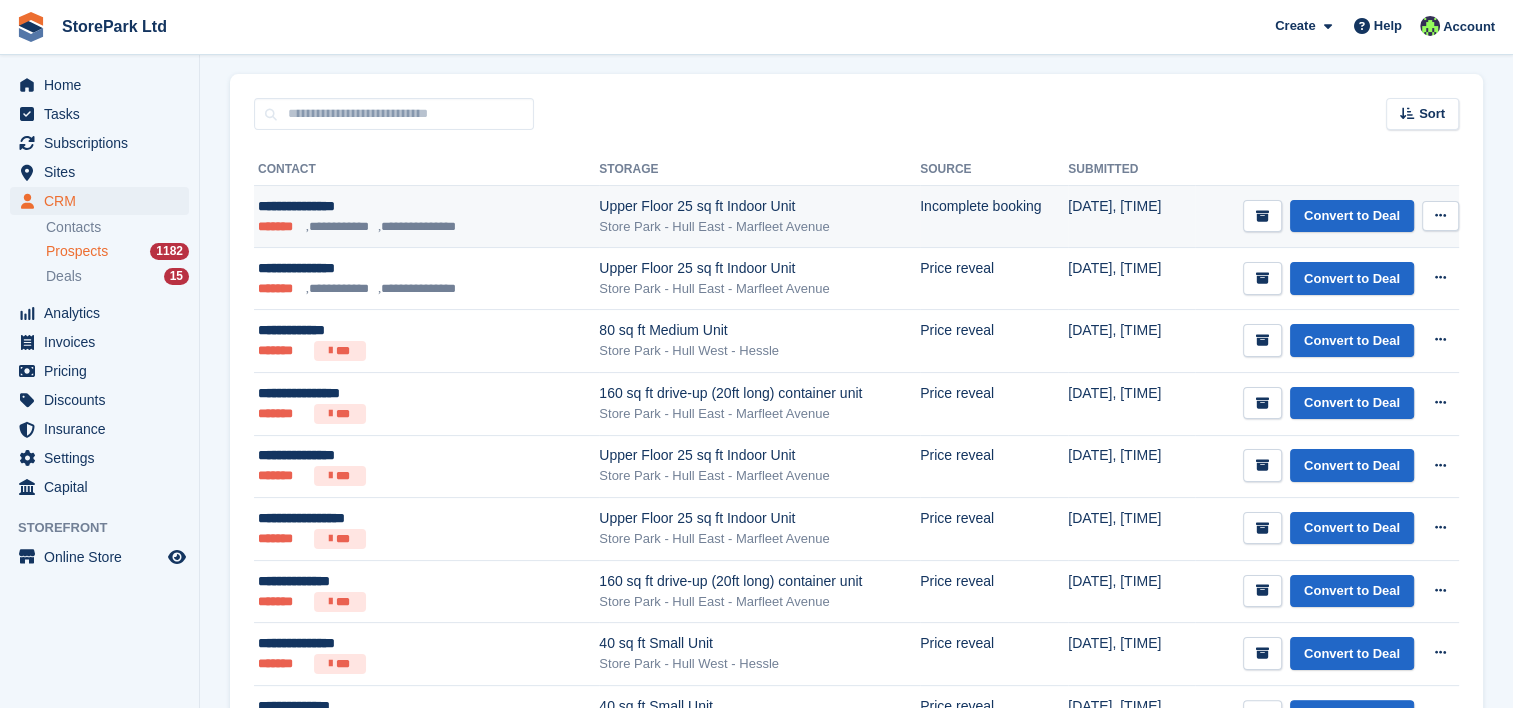 click on "**********" at bounding box center (397, 206) 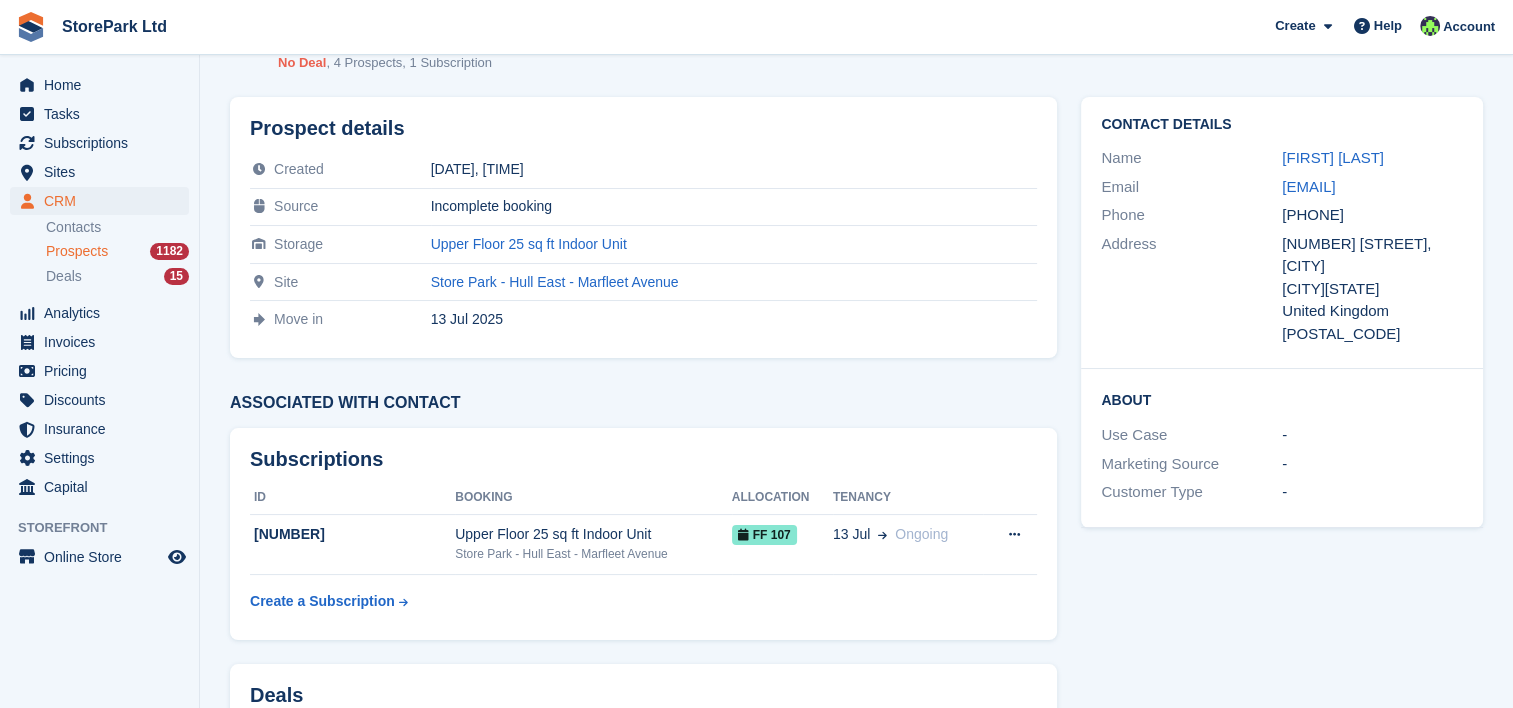 scroll, scrollTop: 72, scrollLeft: 0, axis: vertical 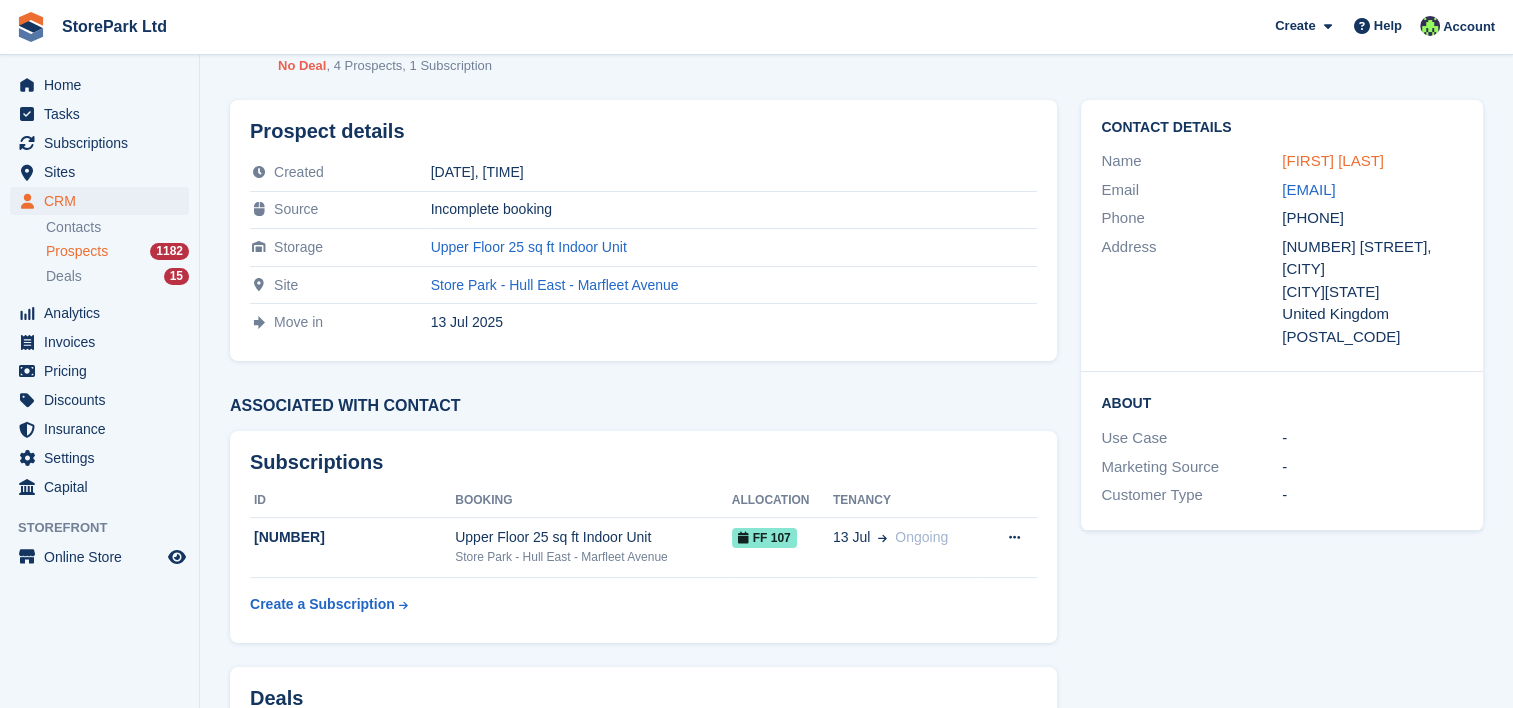 click on "[FIRST] [LAST]" at bounding box center (1333, 160) 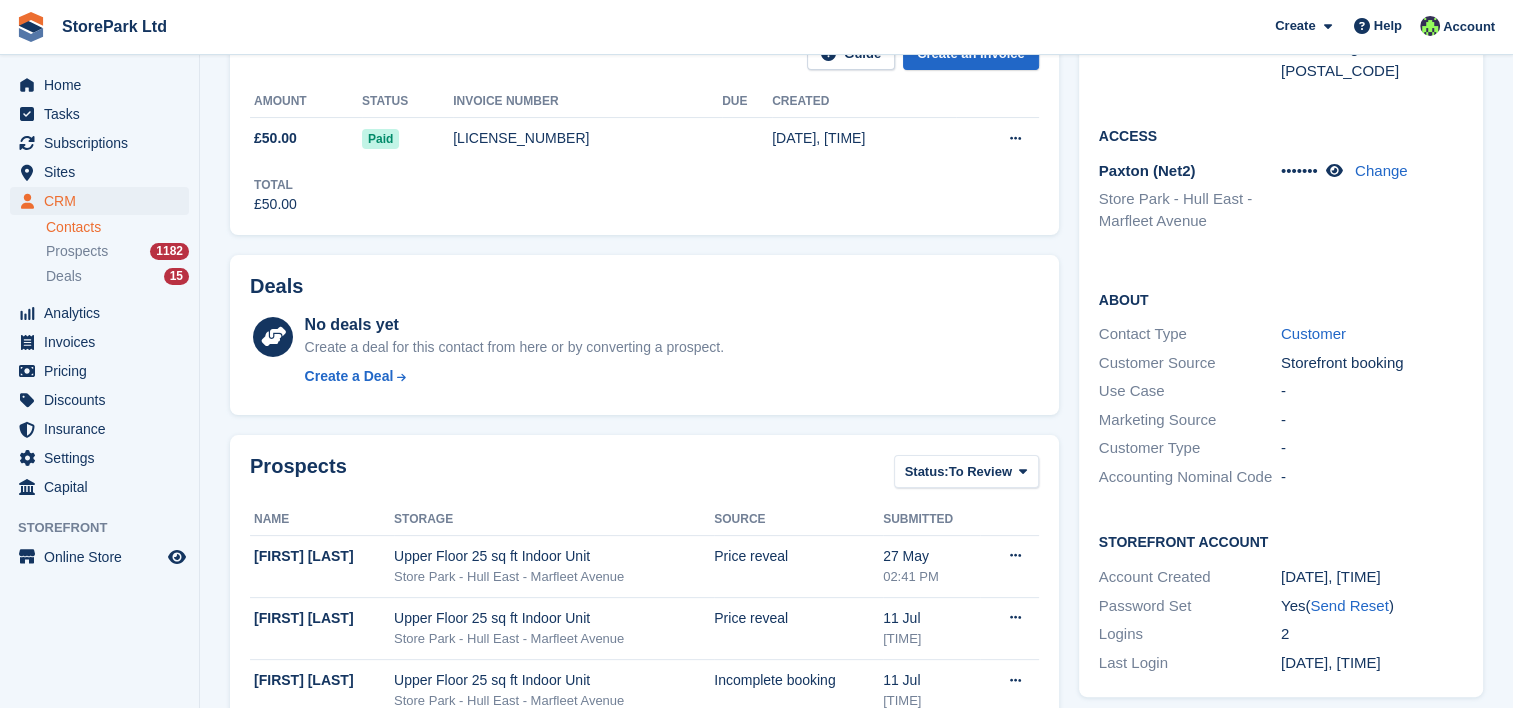 scroll, scrollTop: 360, scrollLeft: 0, axis: vertical 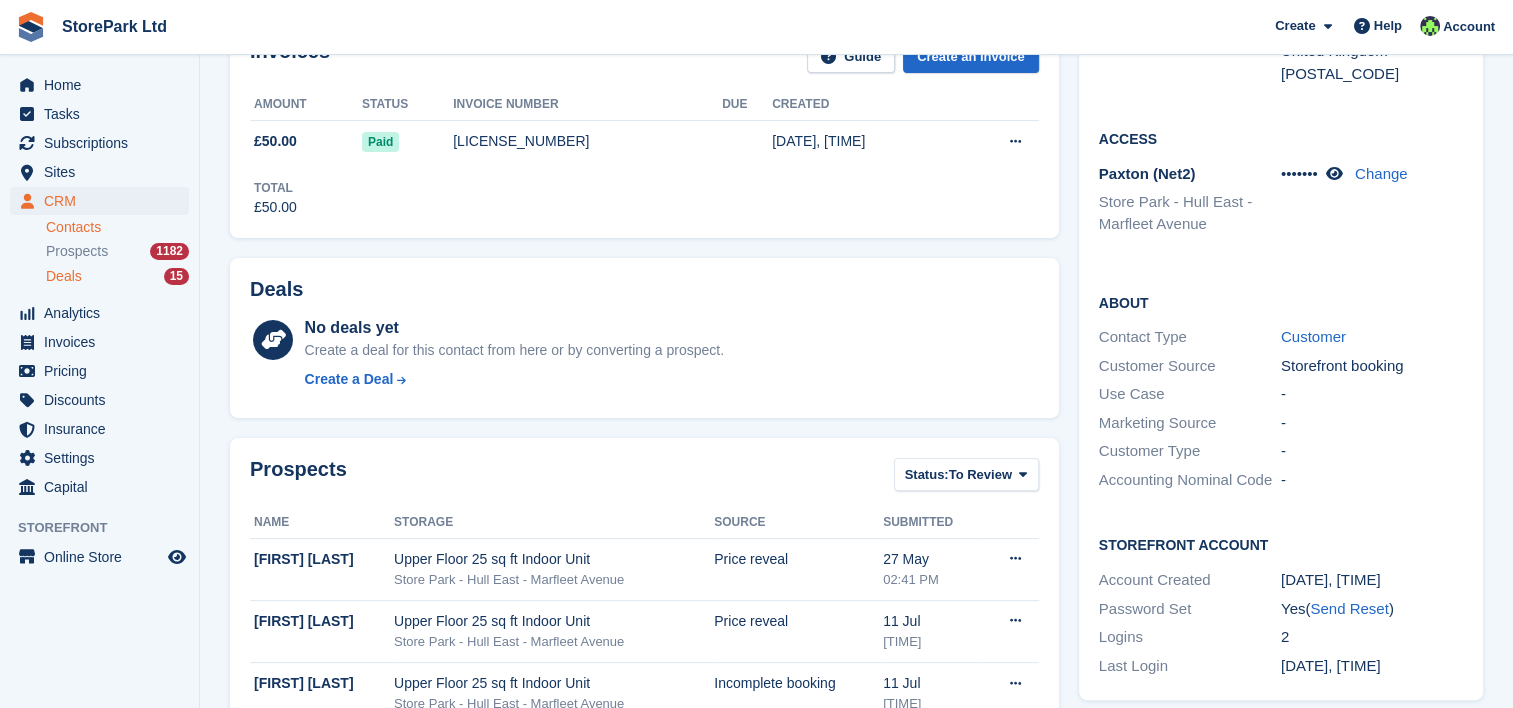 click on "Deals
15" at bounding box center [117, 276] 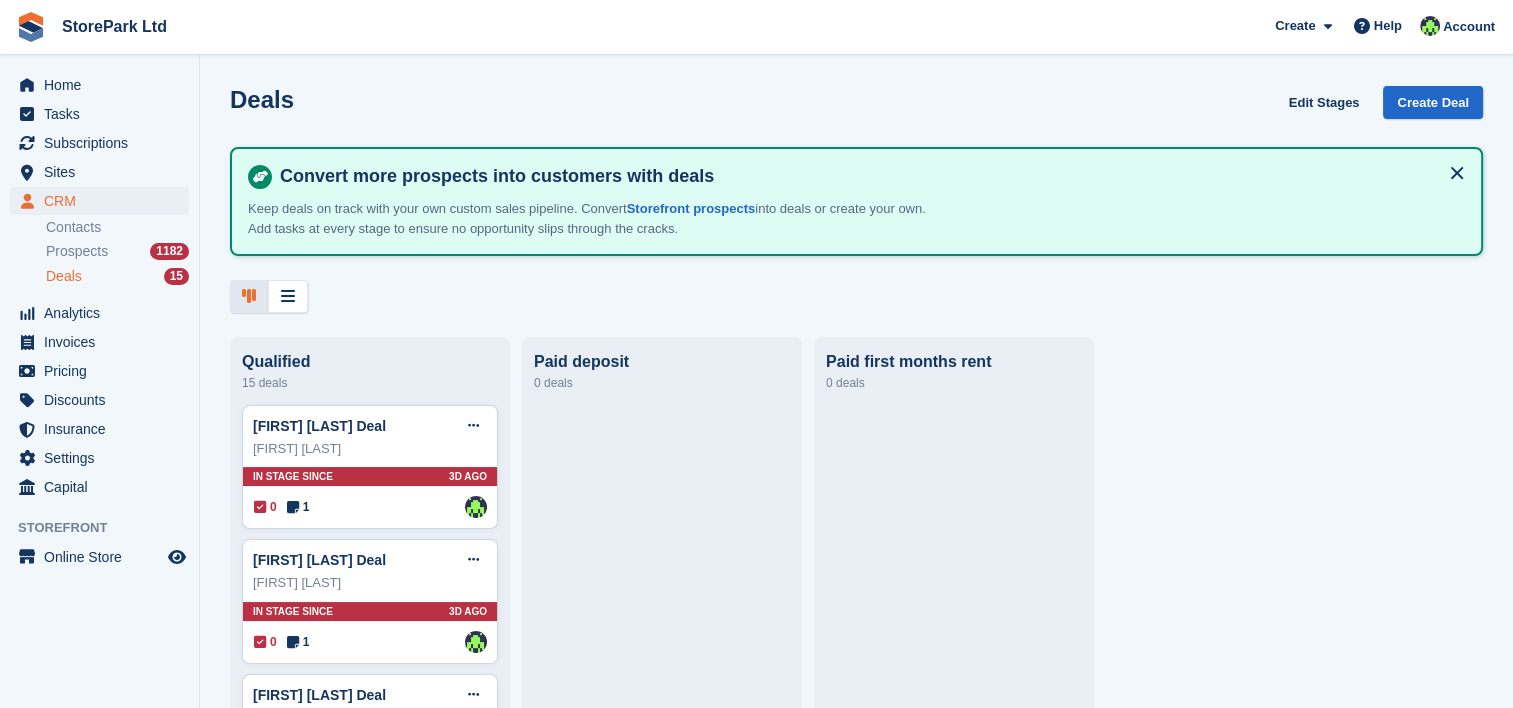 scroll, scrollTop: 0, scrollLeft: 0, axis: both 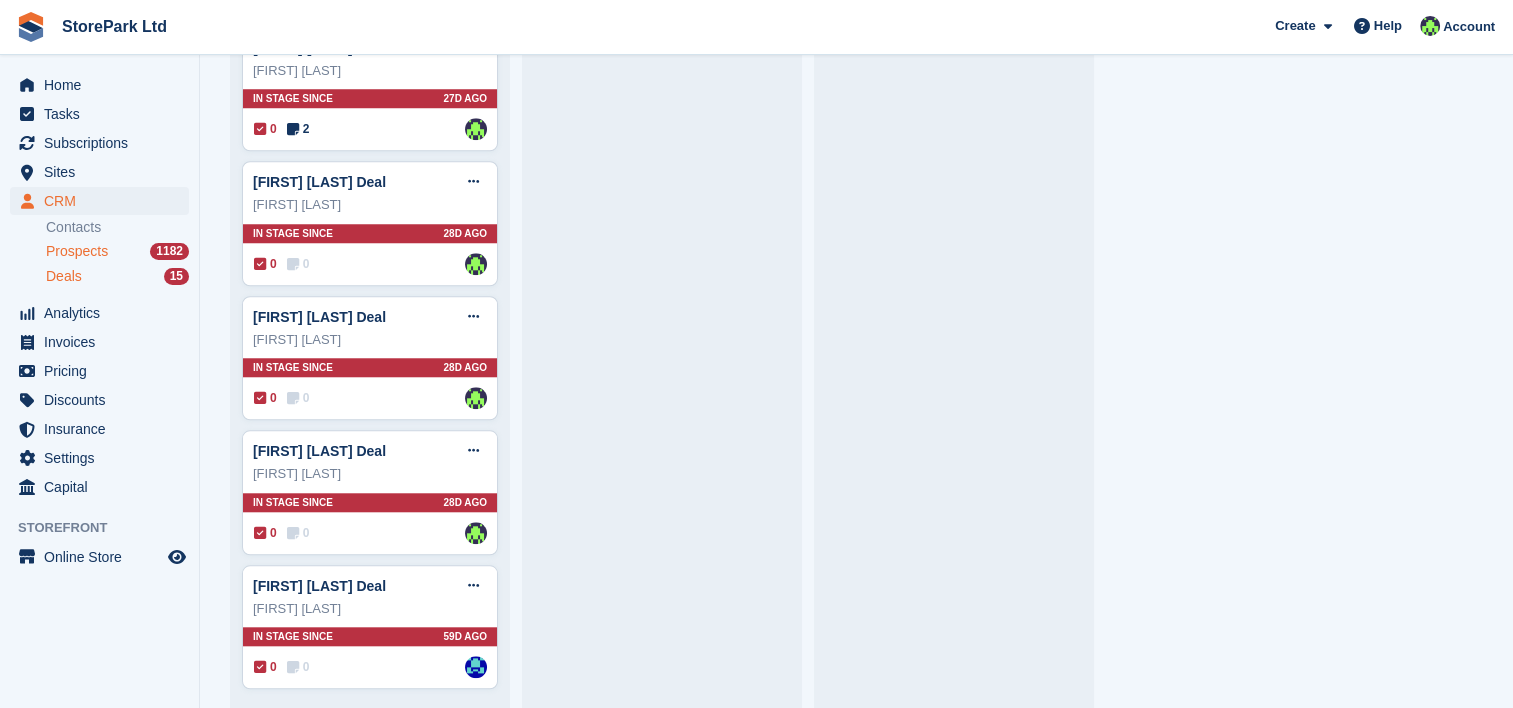 click on "Prospects" at bounding box center [77, 251] 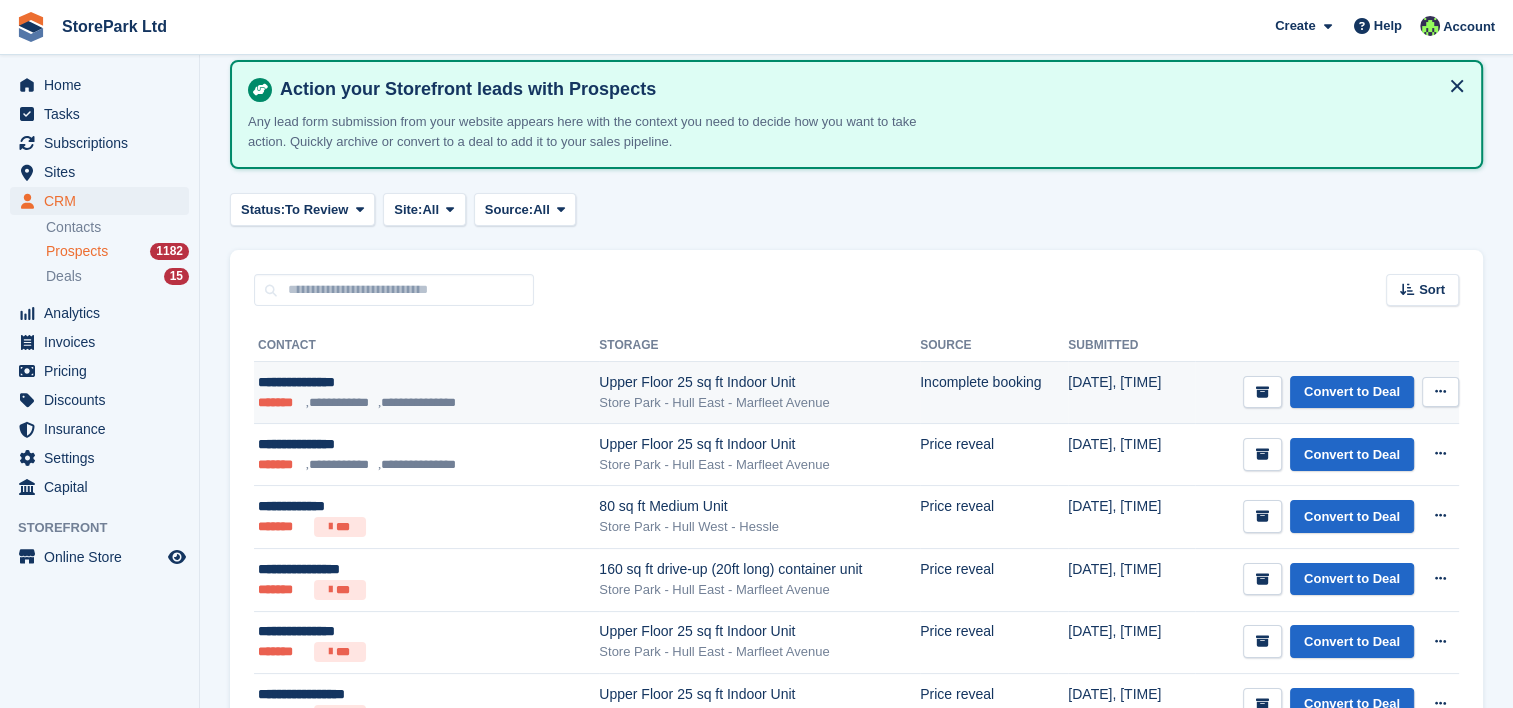 scroll, scrollTop: 92, scrollLeft: 0, axis: vertical 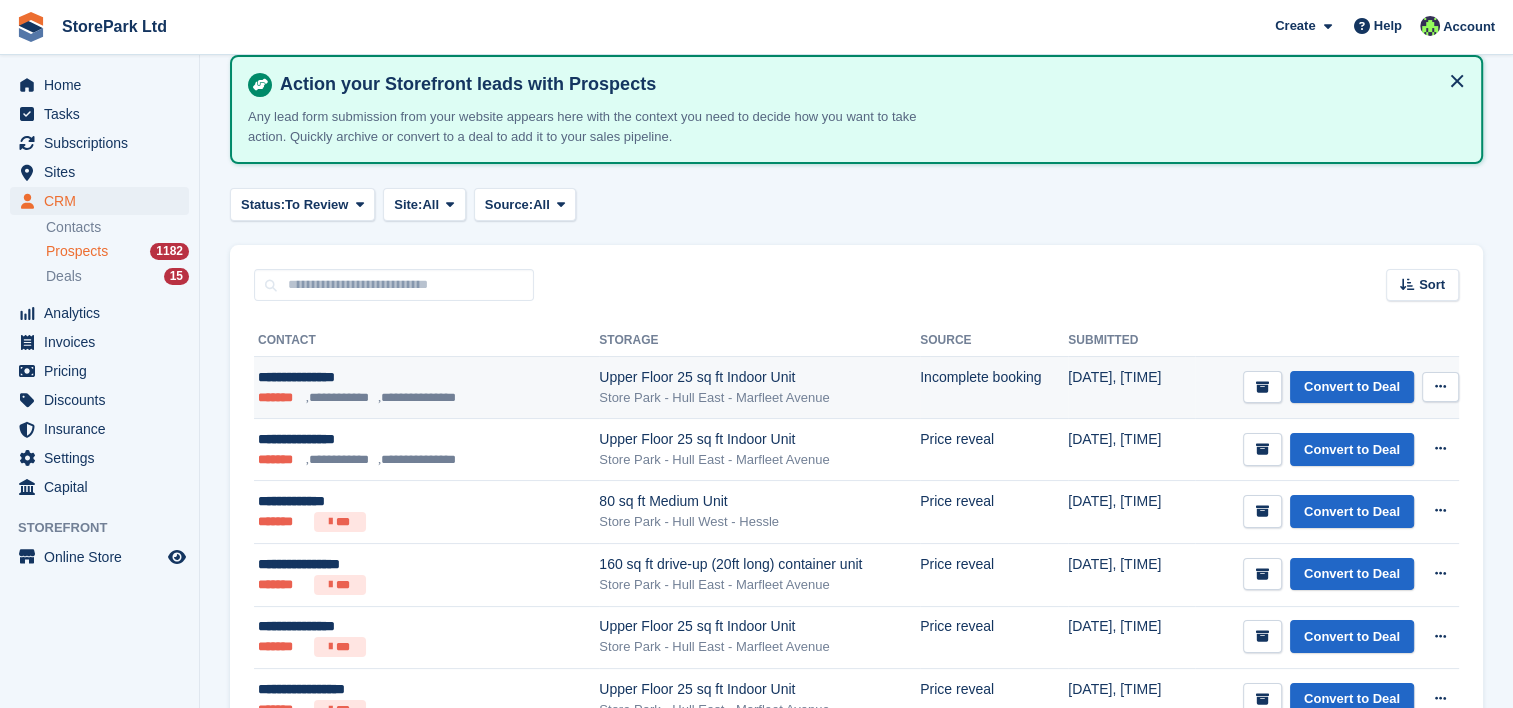 click on "**********" at bounding box center (426, 388) 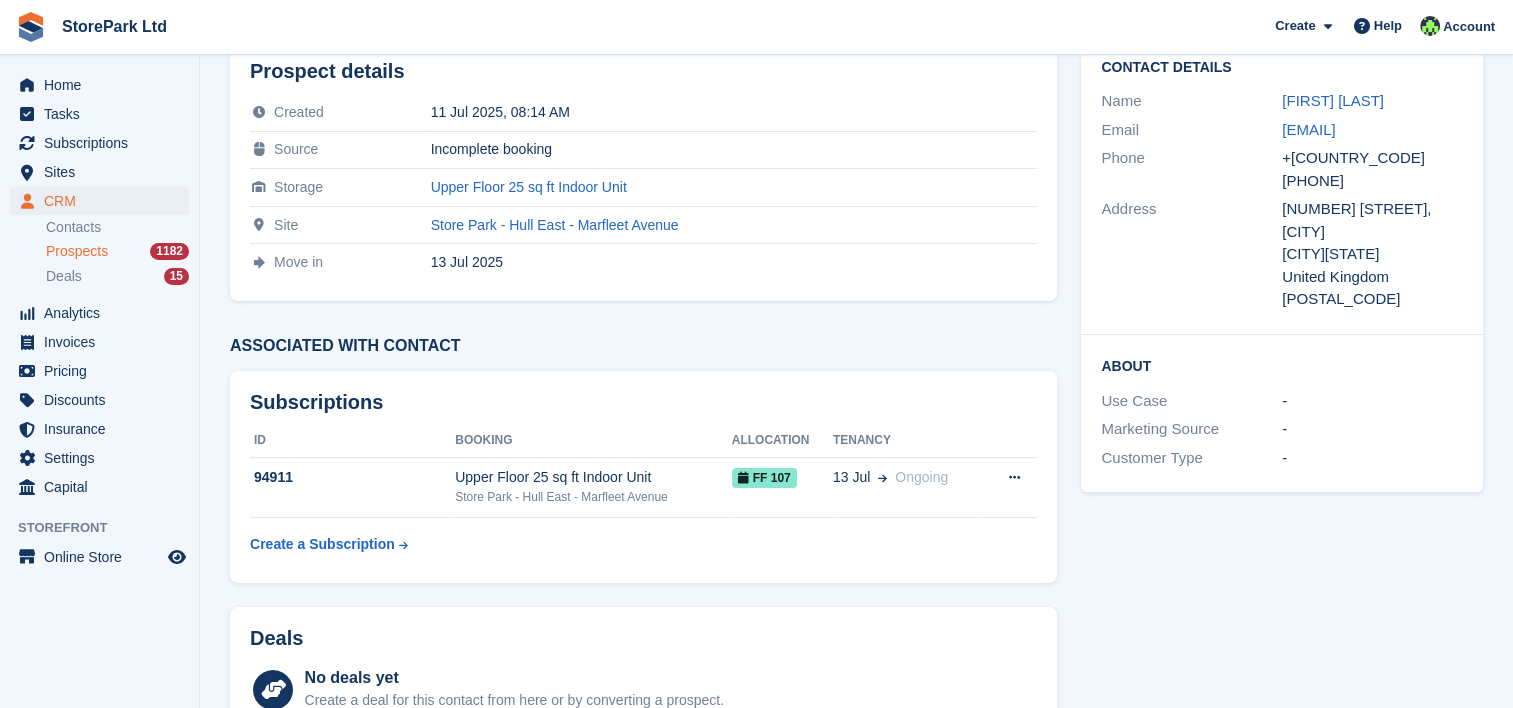 scroll, scrollTop: 0, scrollLeft: 0, axis: both 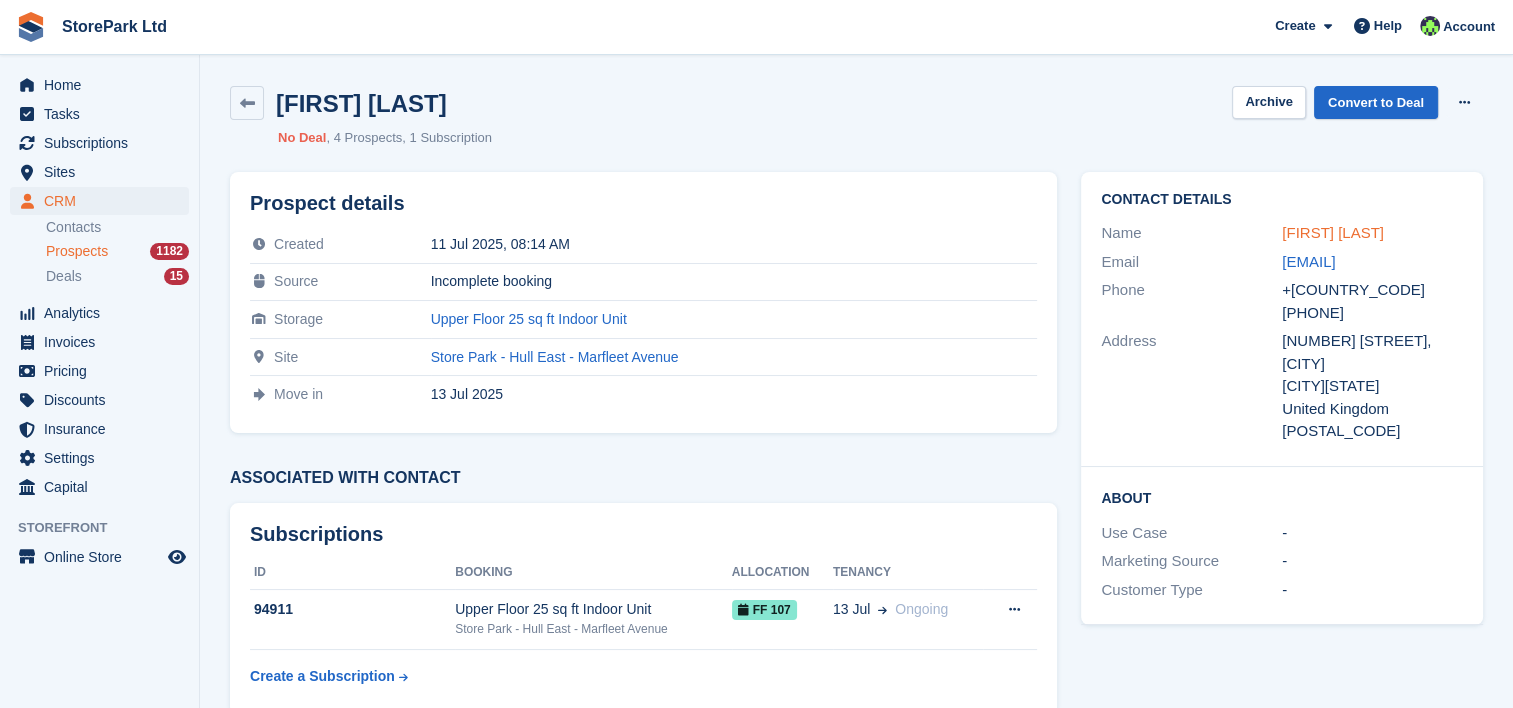 click on "[FIRST] [LAST]" at bounding box center (1333, 232) 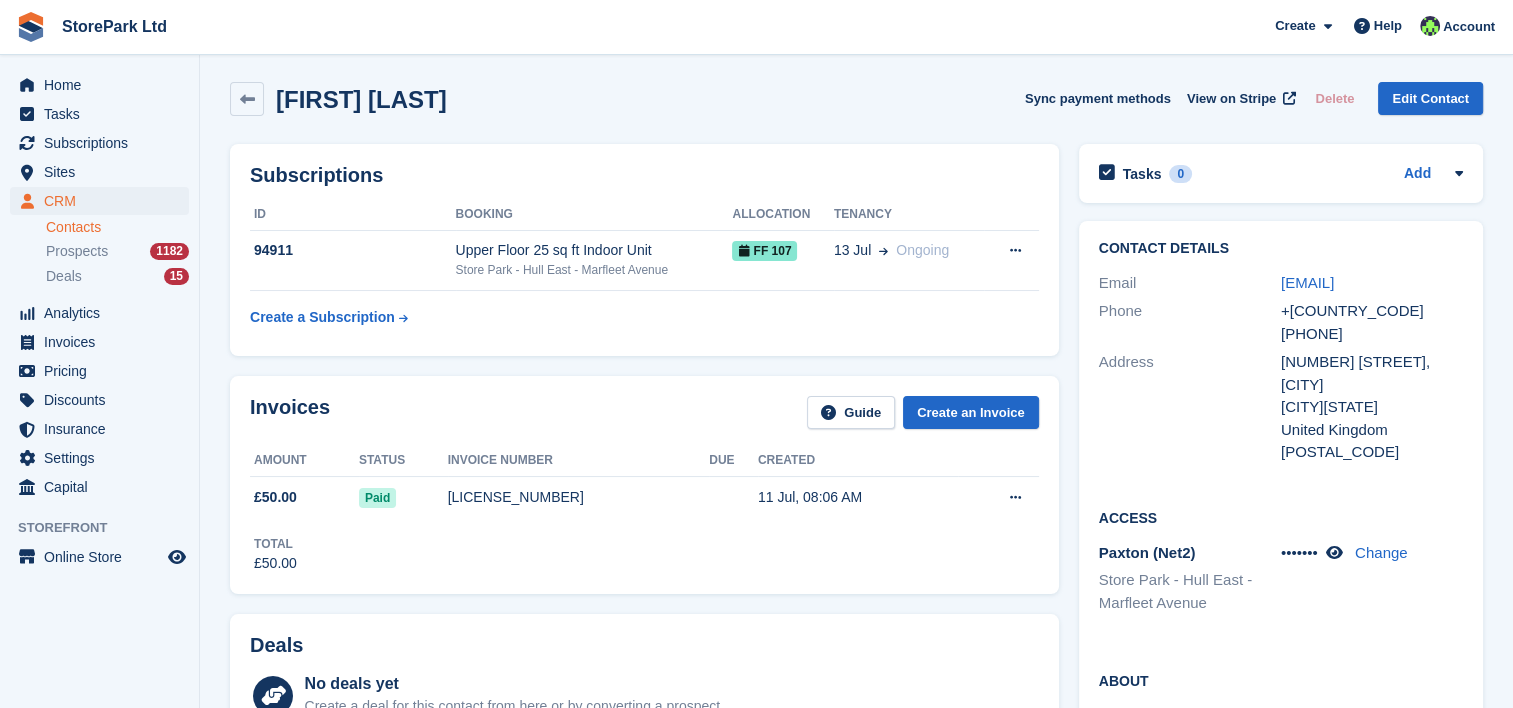 scroll, scrollTop: 0, scrollLeft: 0, axis: both 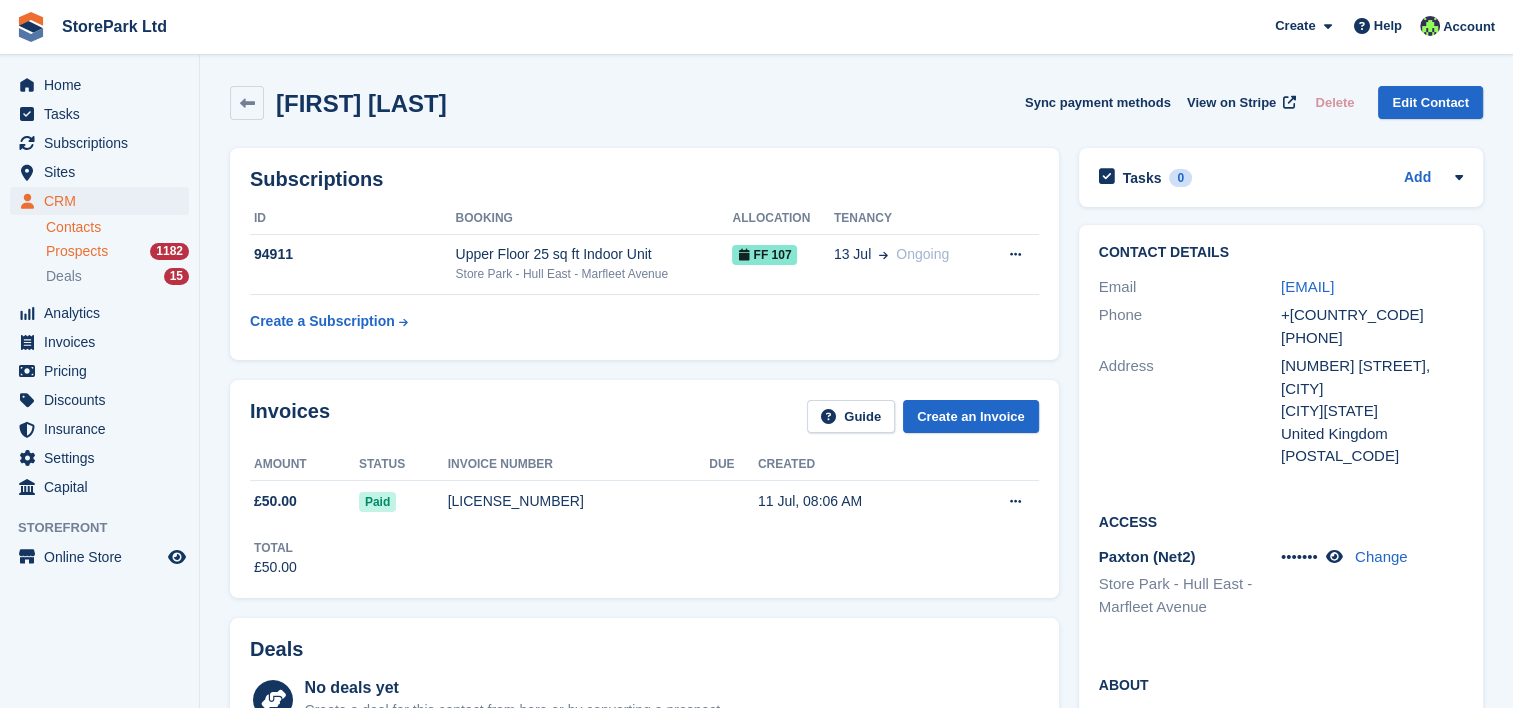 click on "Prospects" at bounding box center [77, 251] 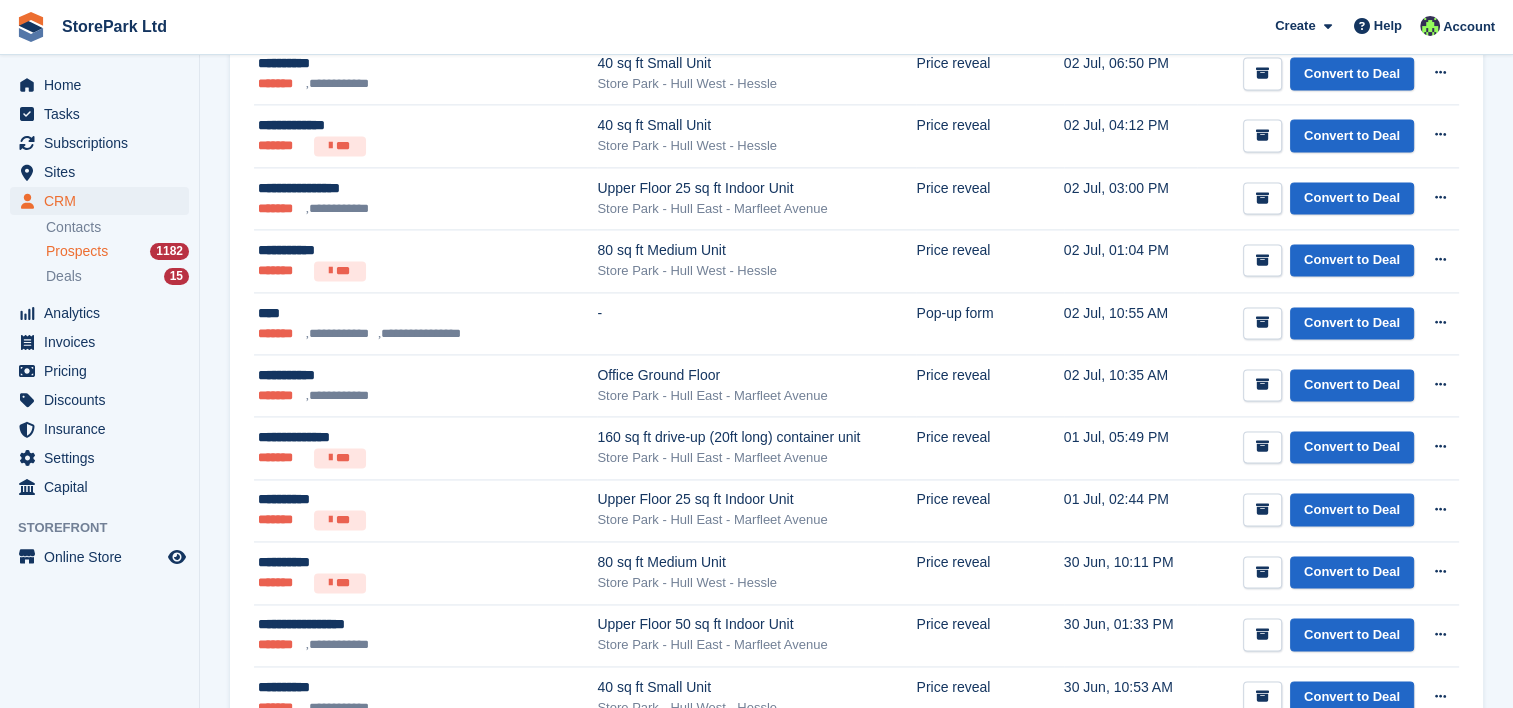 scroll, scrollTop: 2951, scrollLeft: 0, axis: vertical 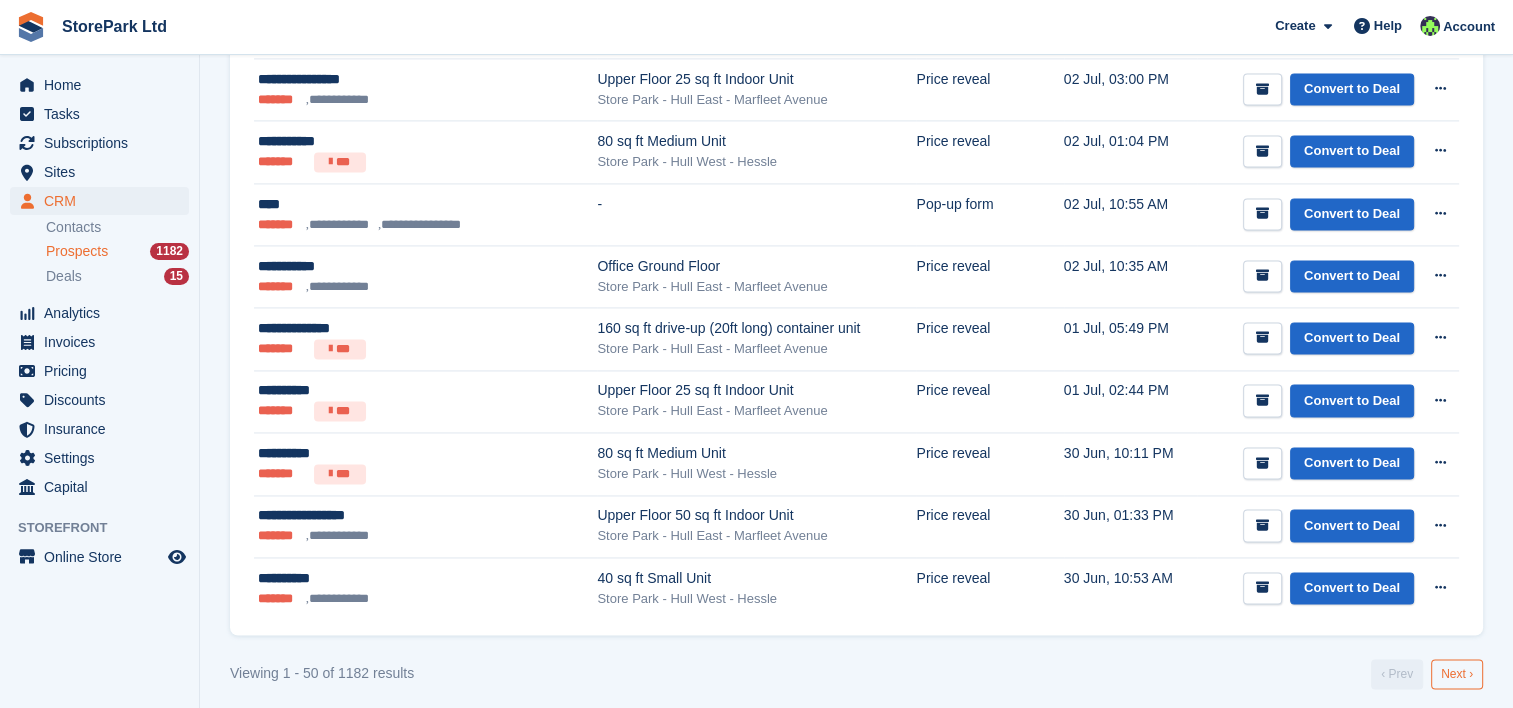 click on "Next ›" at bounding box center [1457, 674] 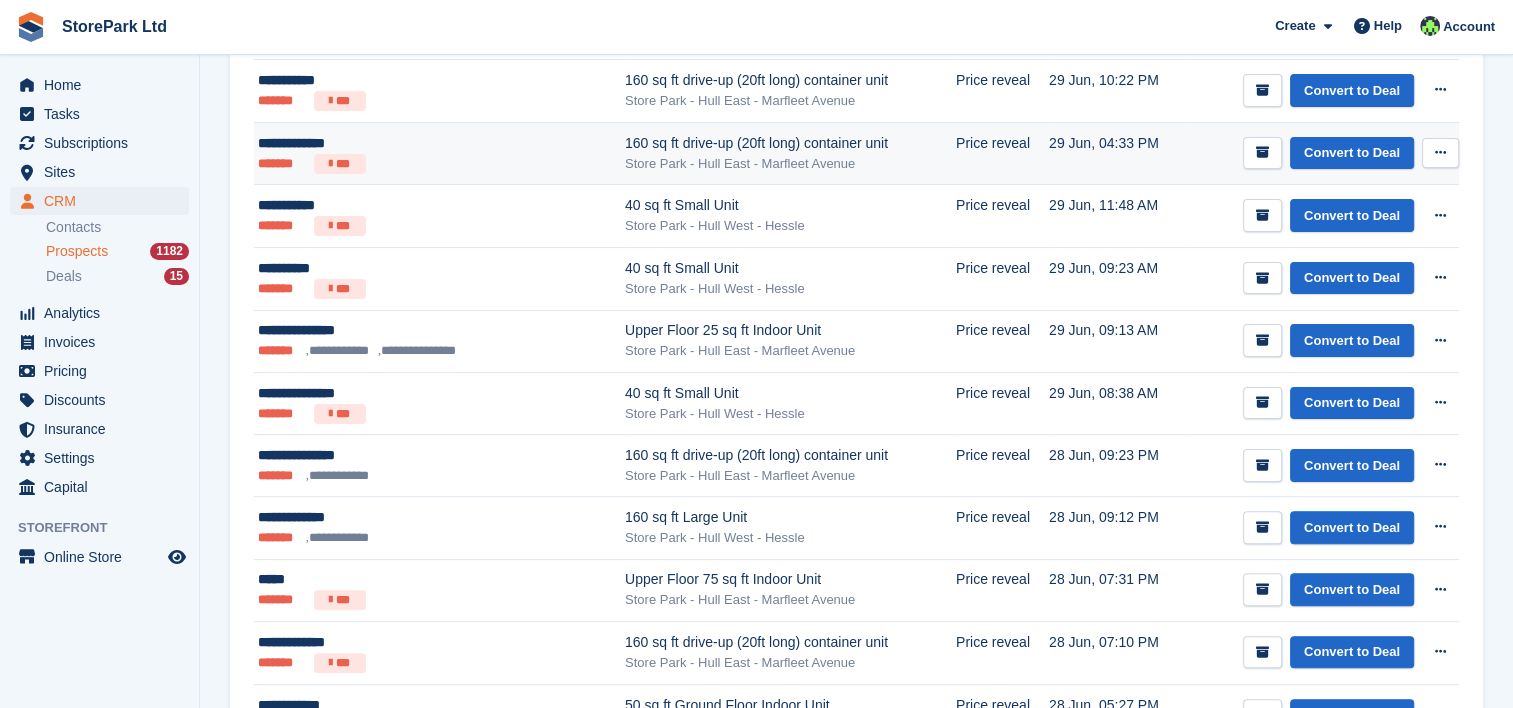 scroll, scrollTop: 452, scrollLeft: 0, axis: vertical 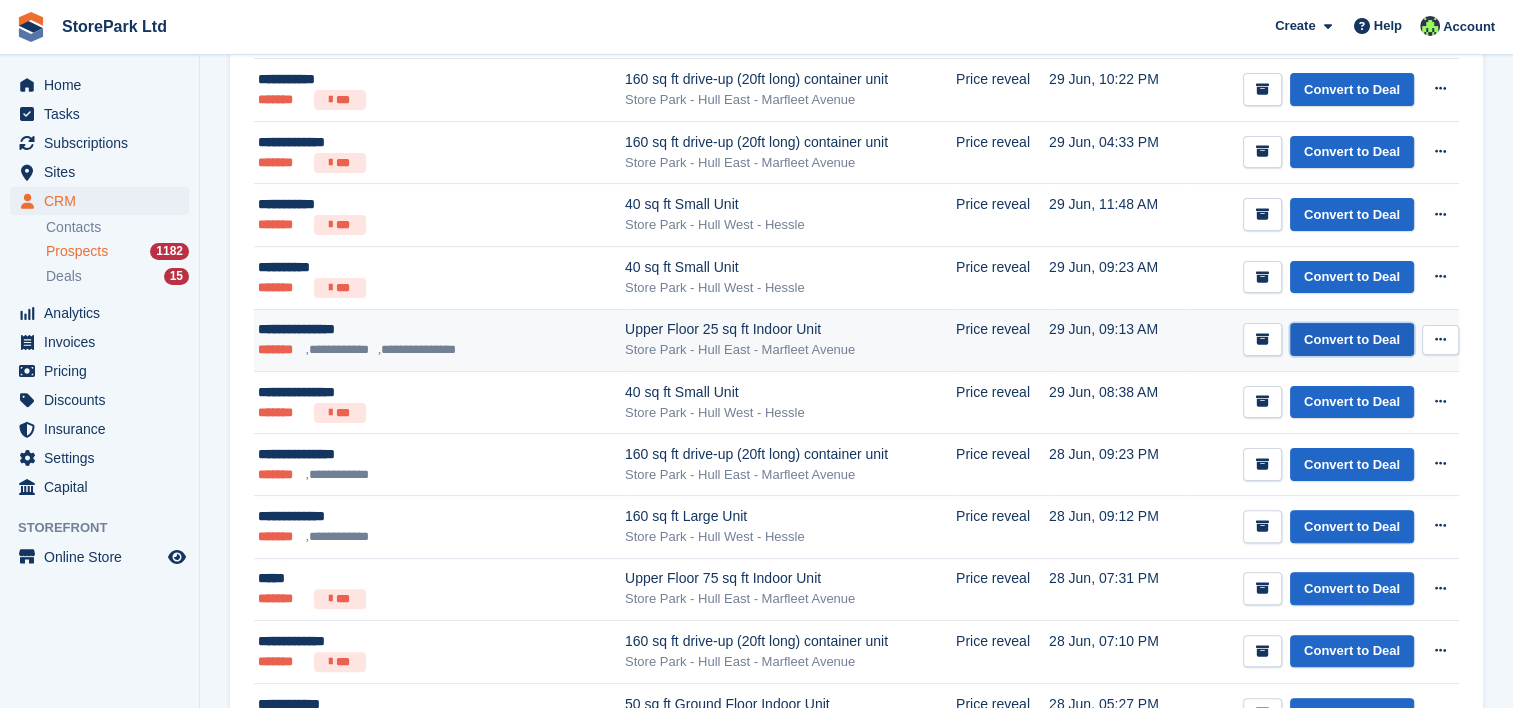 click on "Convert to Deal" at bounding box center (1352, 339) 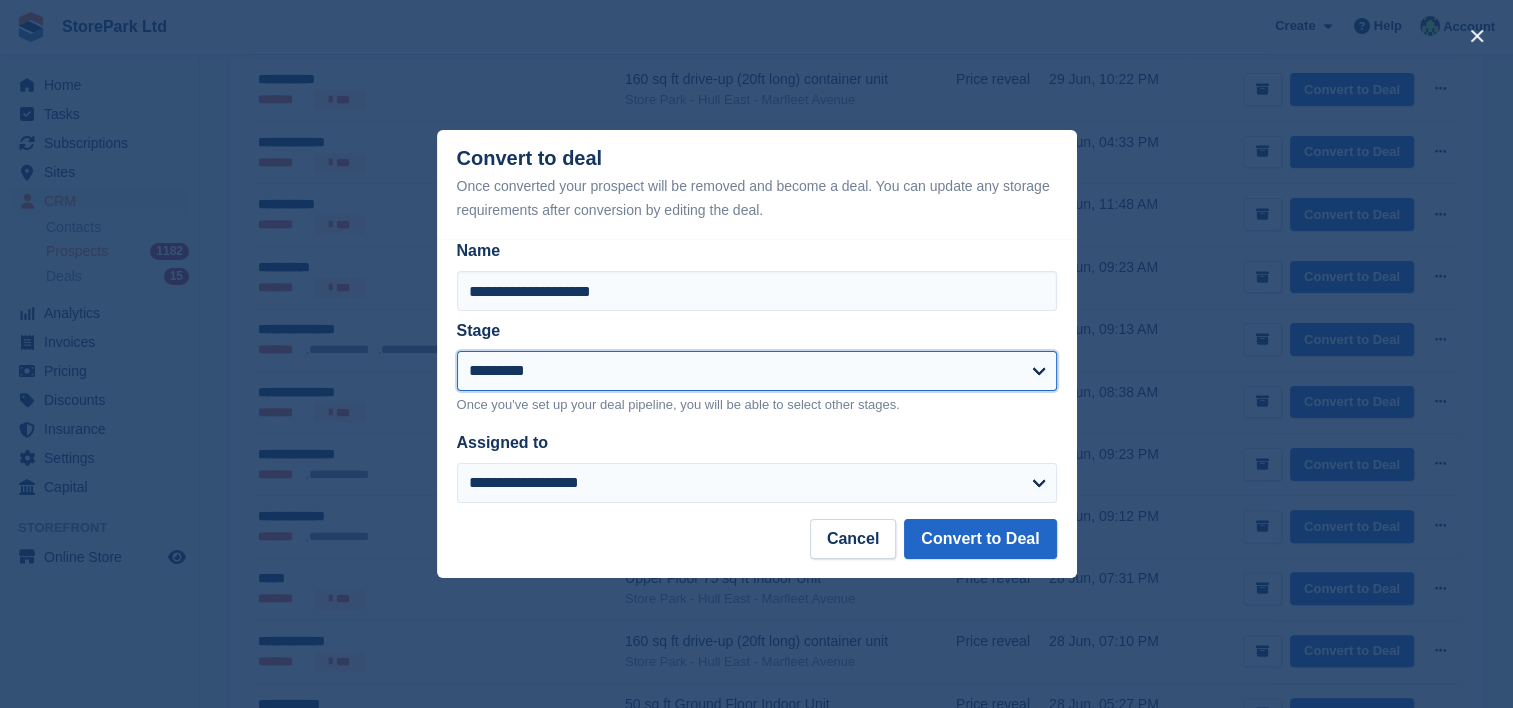 click on "**********" at bounding box center (757, 371) 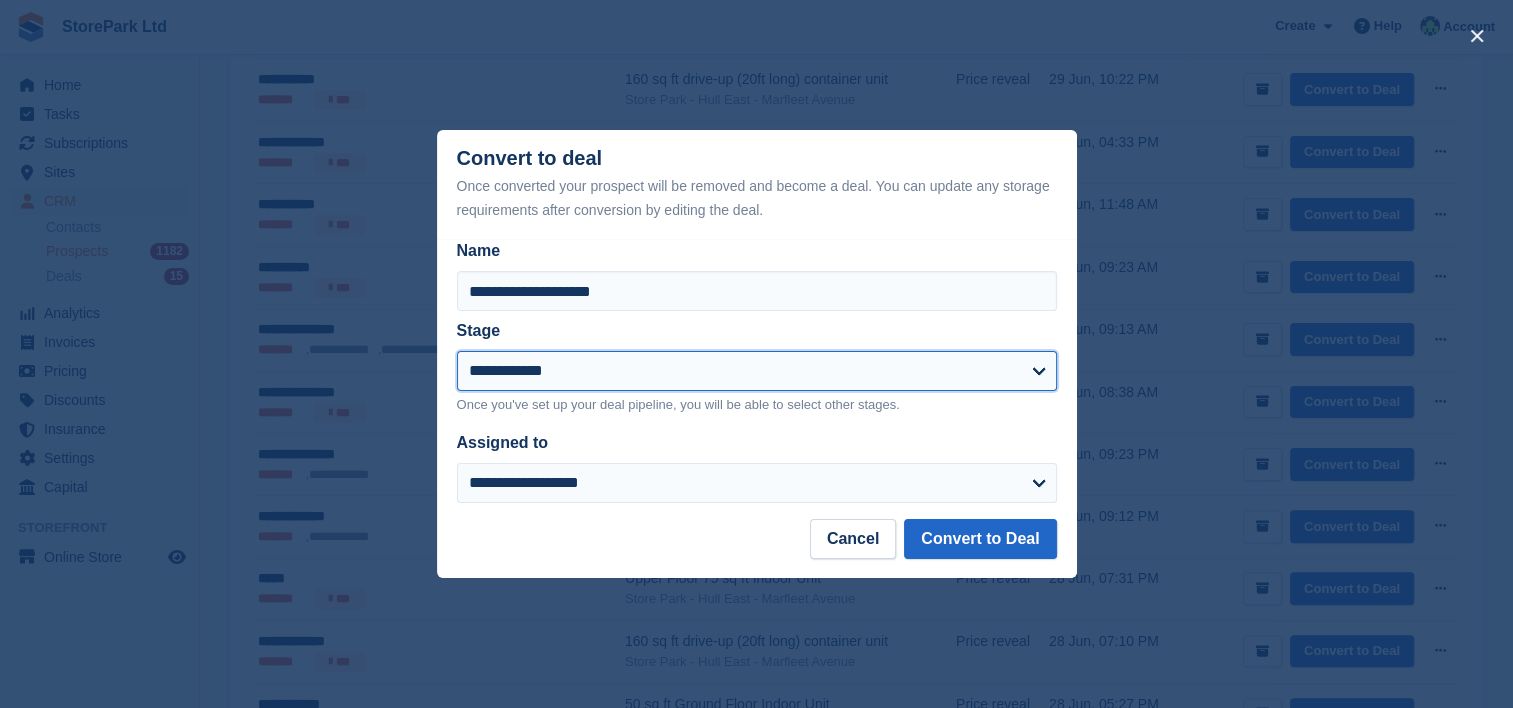 click on "**********" at bounding box center [757, 371] 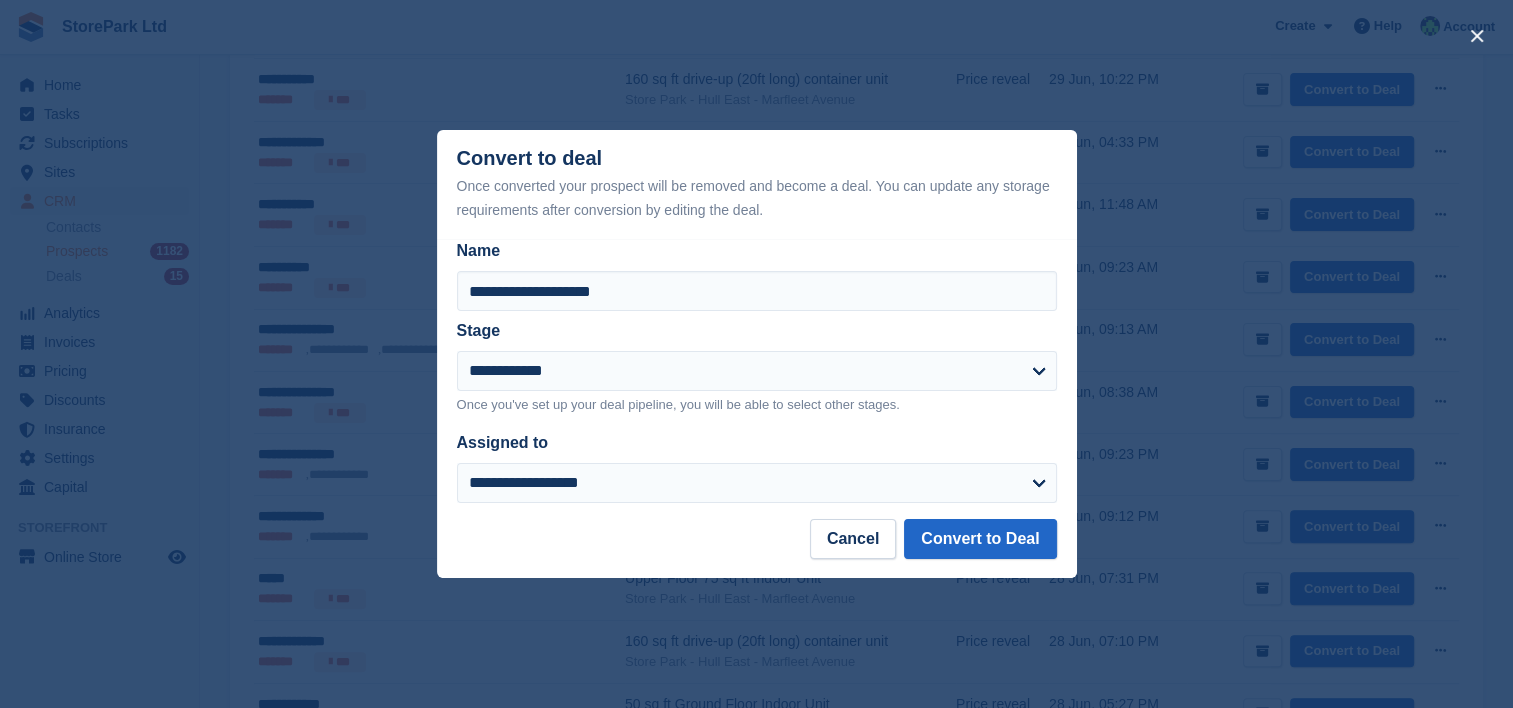 click on "**********" at bounding box center [757, 467] 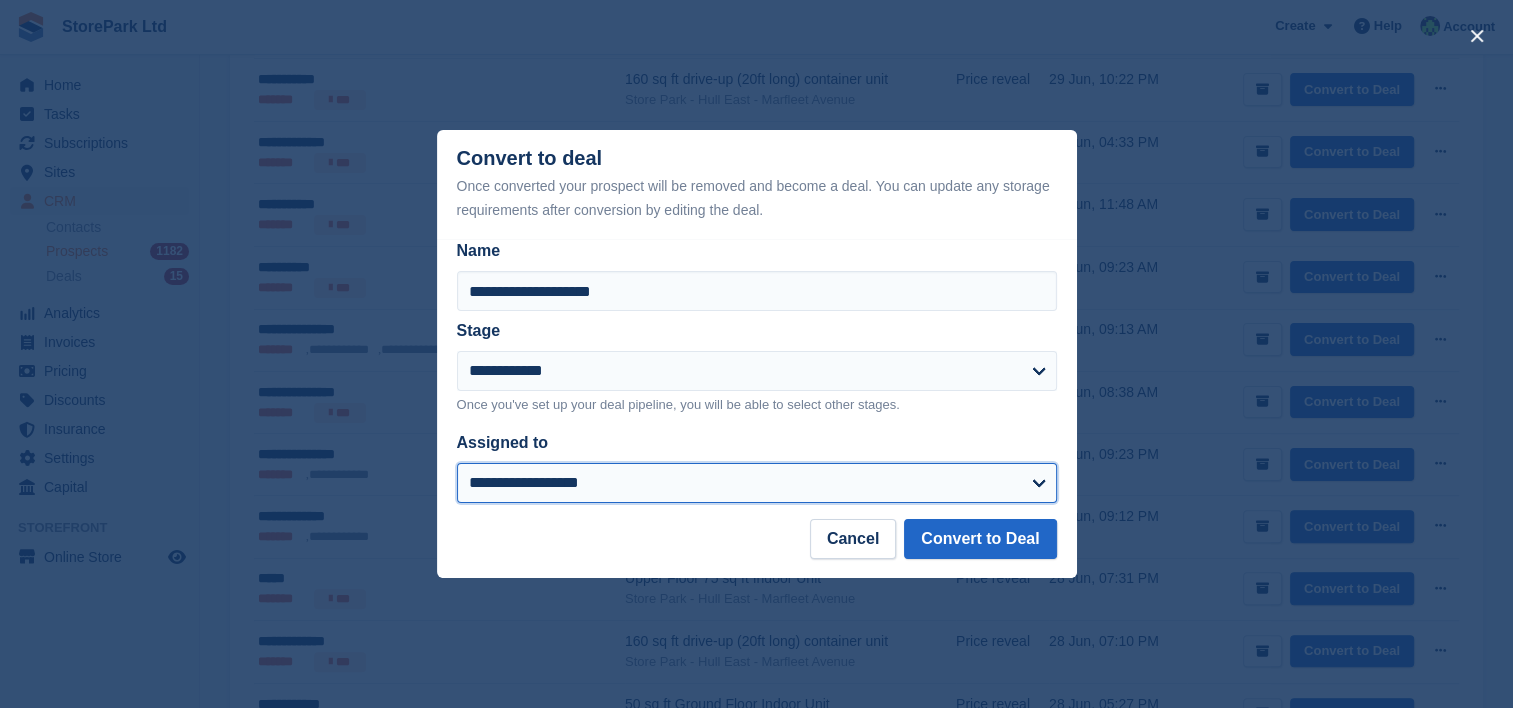 click on "**********" at bounding box center (757, 483) 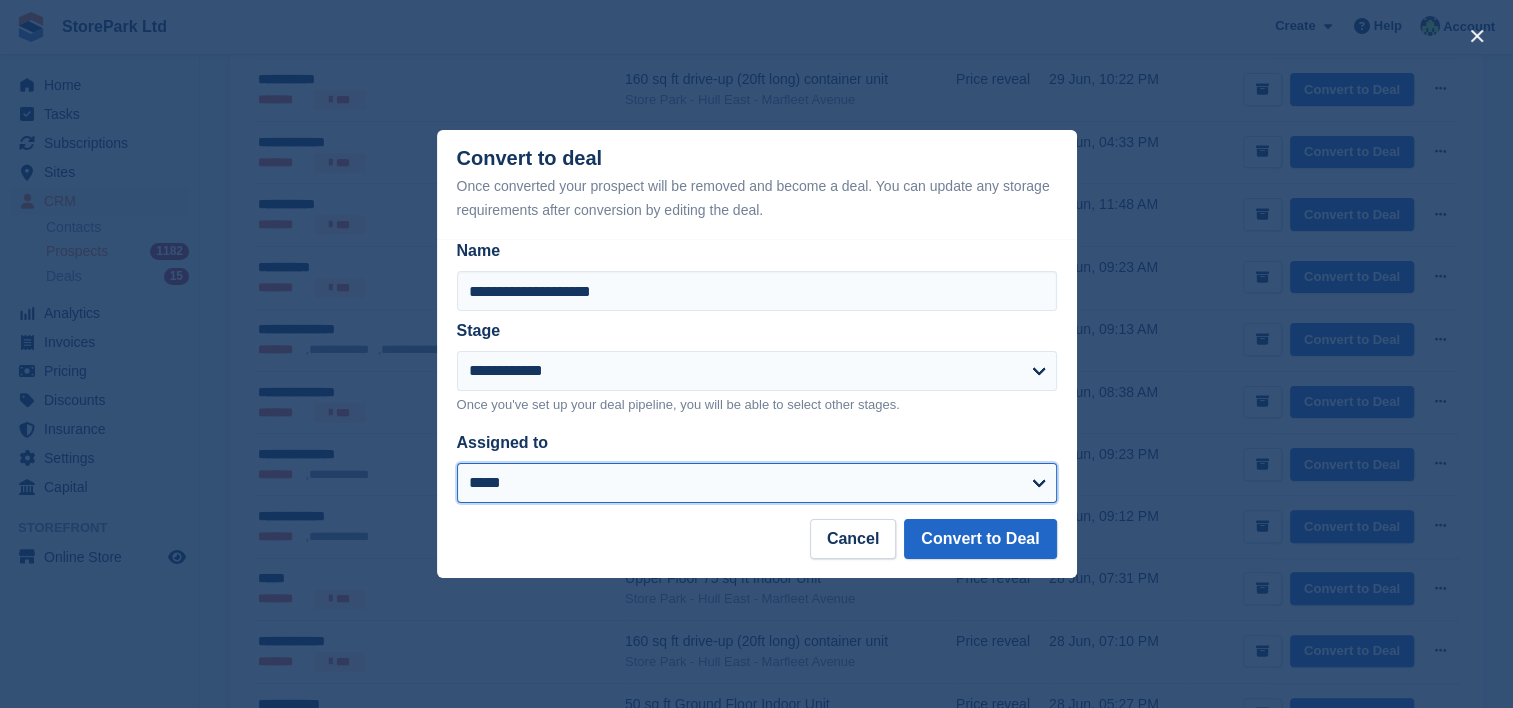 click on "**********" at bounding box center [757, 483] 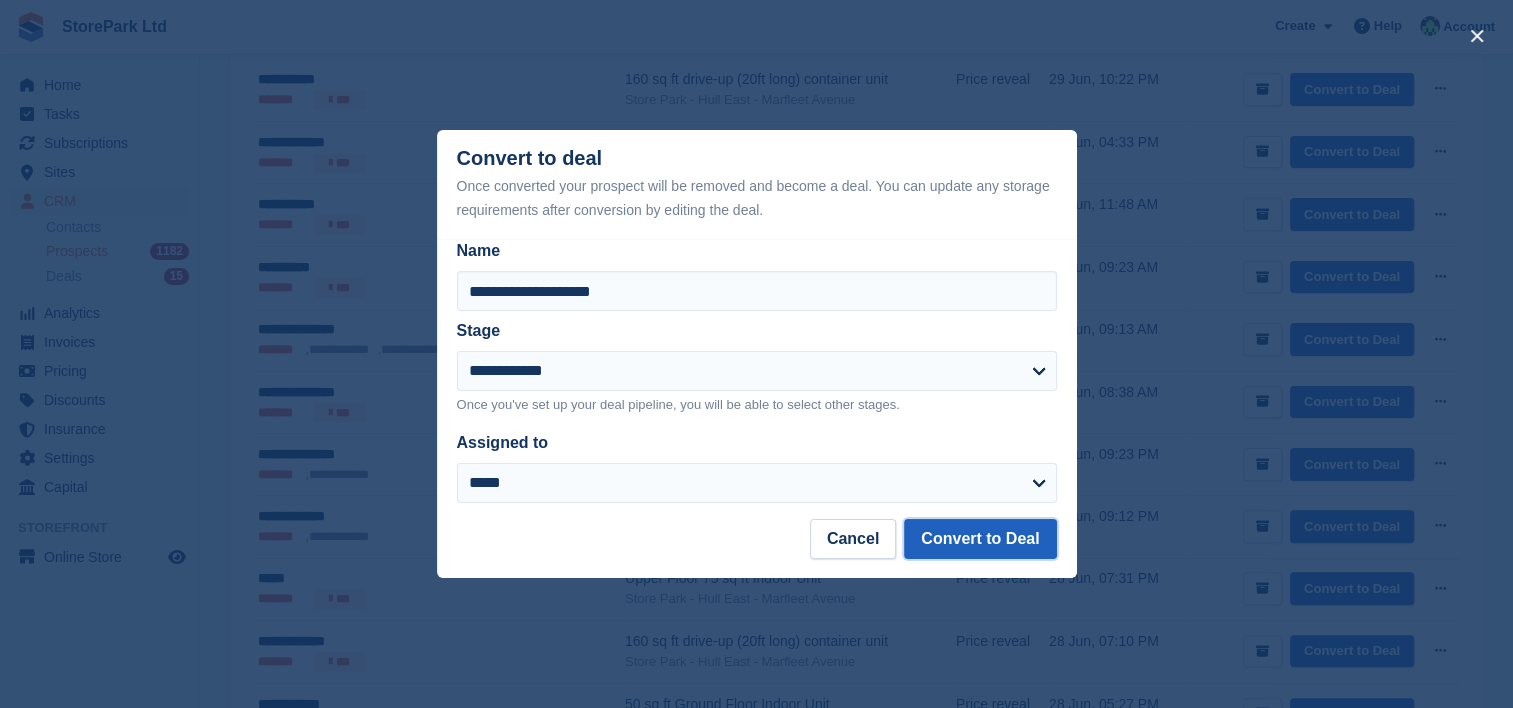 click on "Convert to Deal" at bounding box center (980, 539) 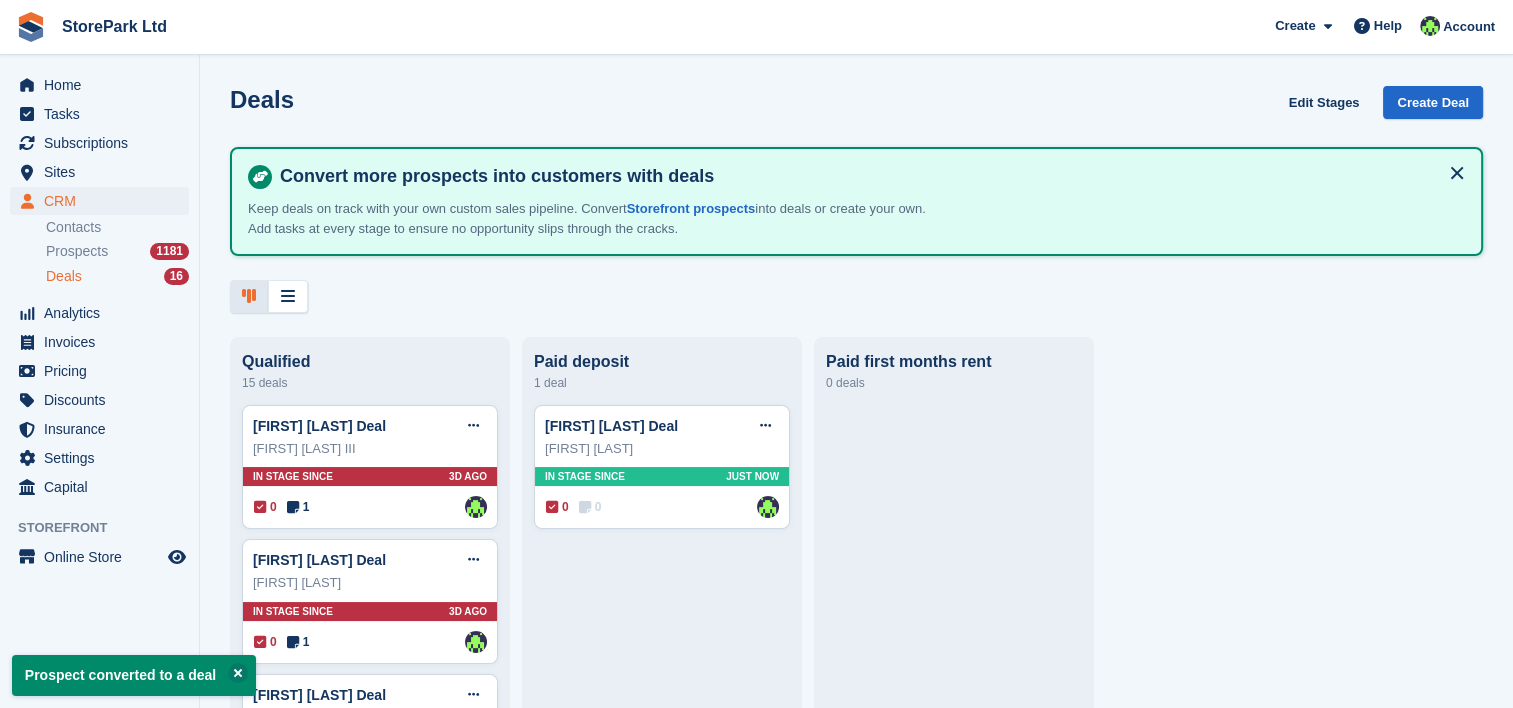 scroll, scrollTop: 0, scrollLeft: 0, axis: both 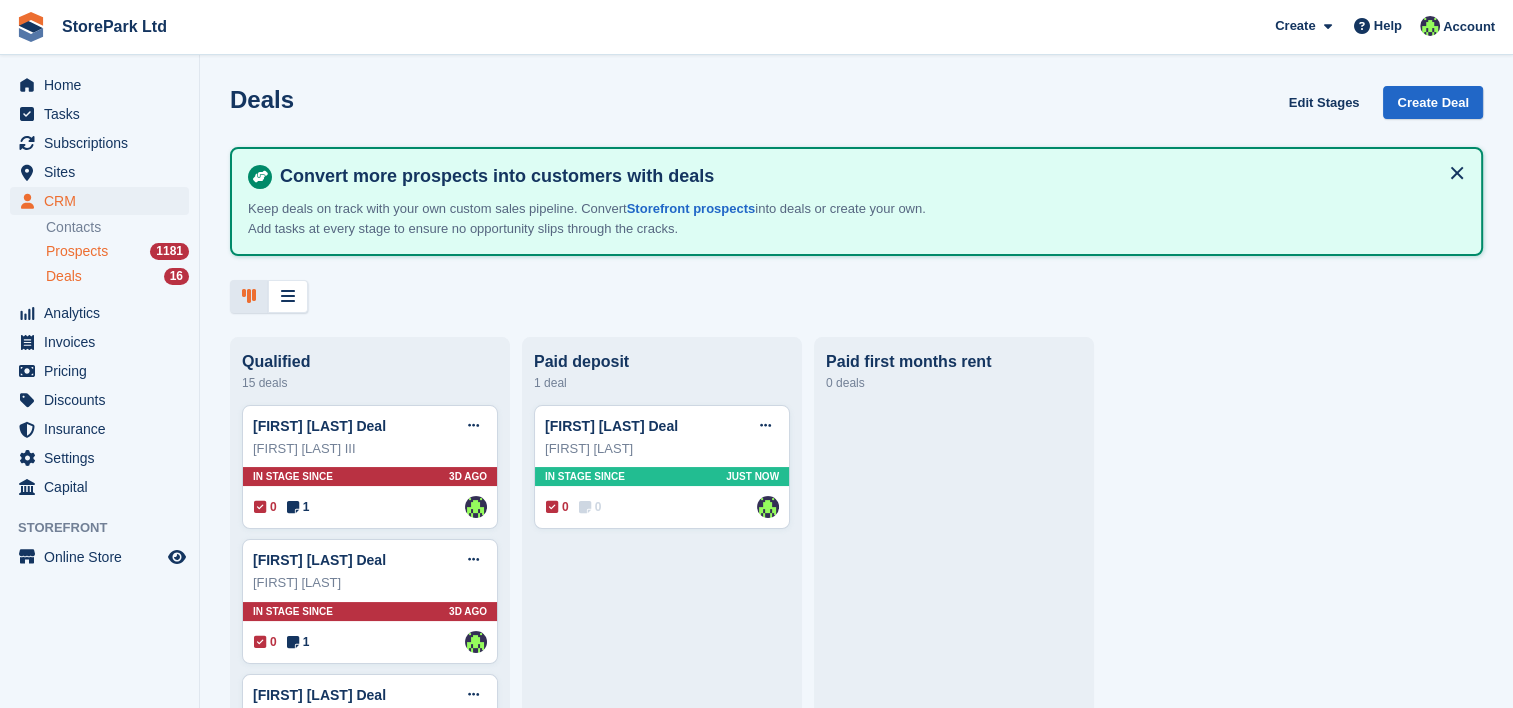 click on "Prospects
1181" at bounding box center (117, 251) 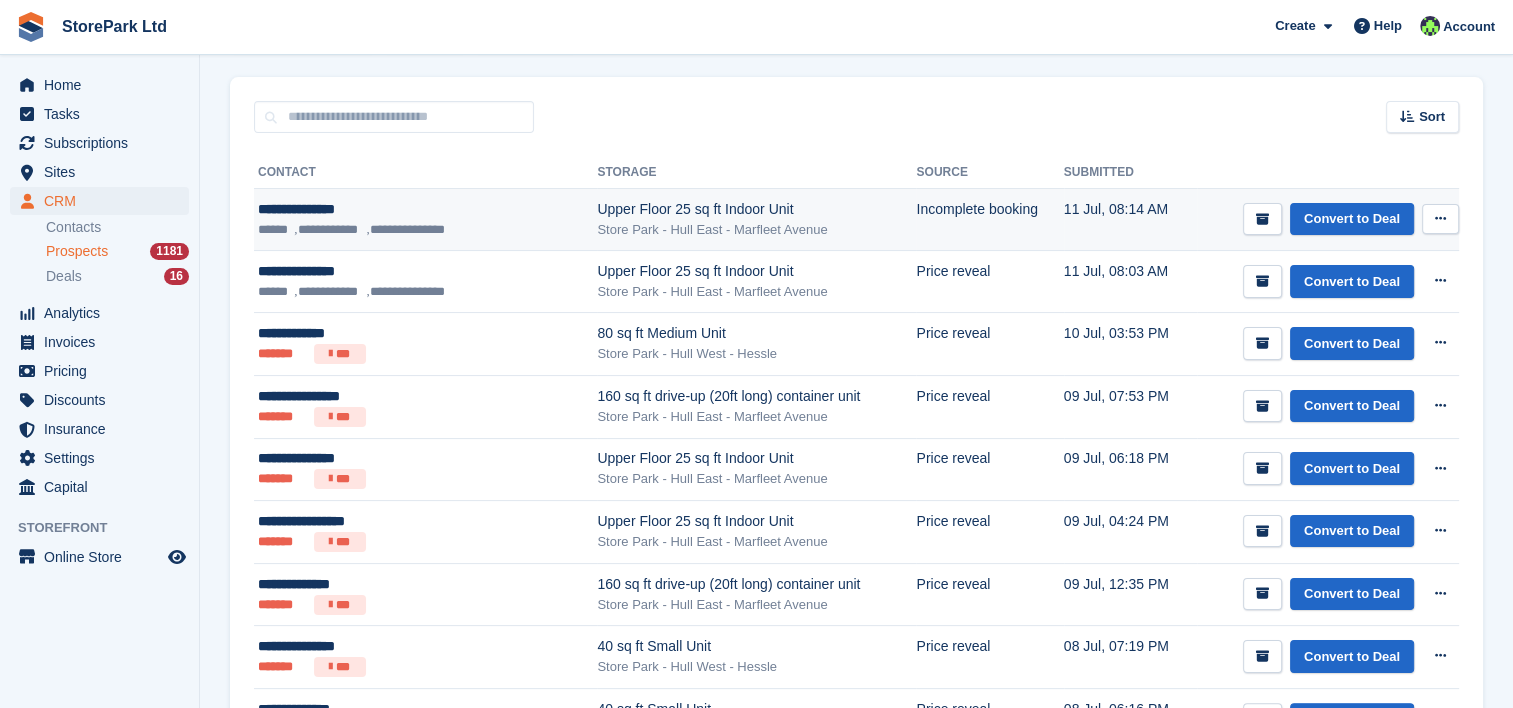 scroll, scrollTop: 266, scrollLeft: 0, axis: vertical 